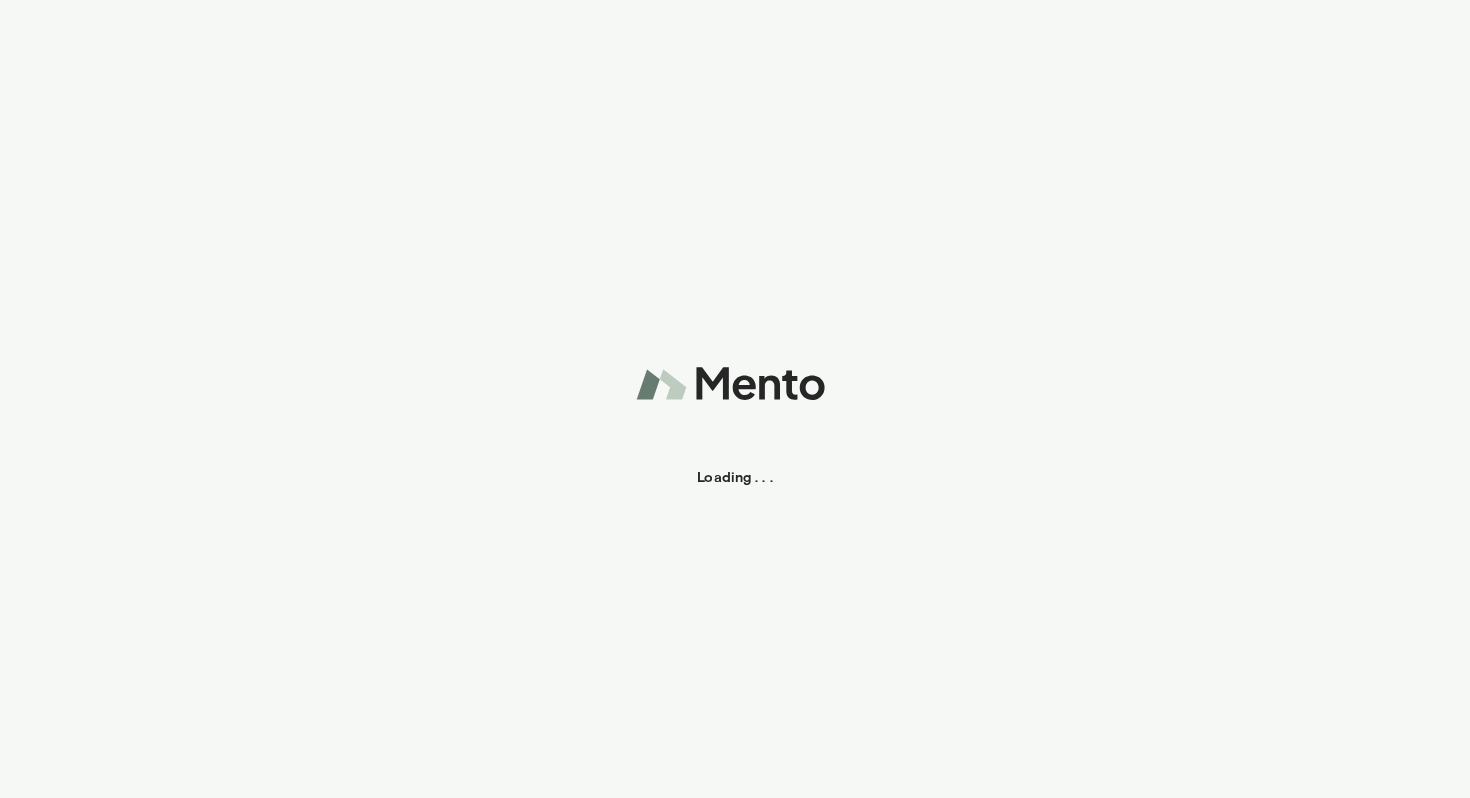 scroll, scrollTop: 0, scrollLeft: 0, axis: both 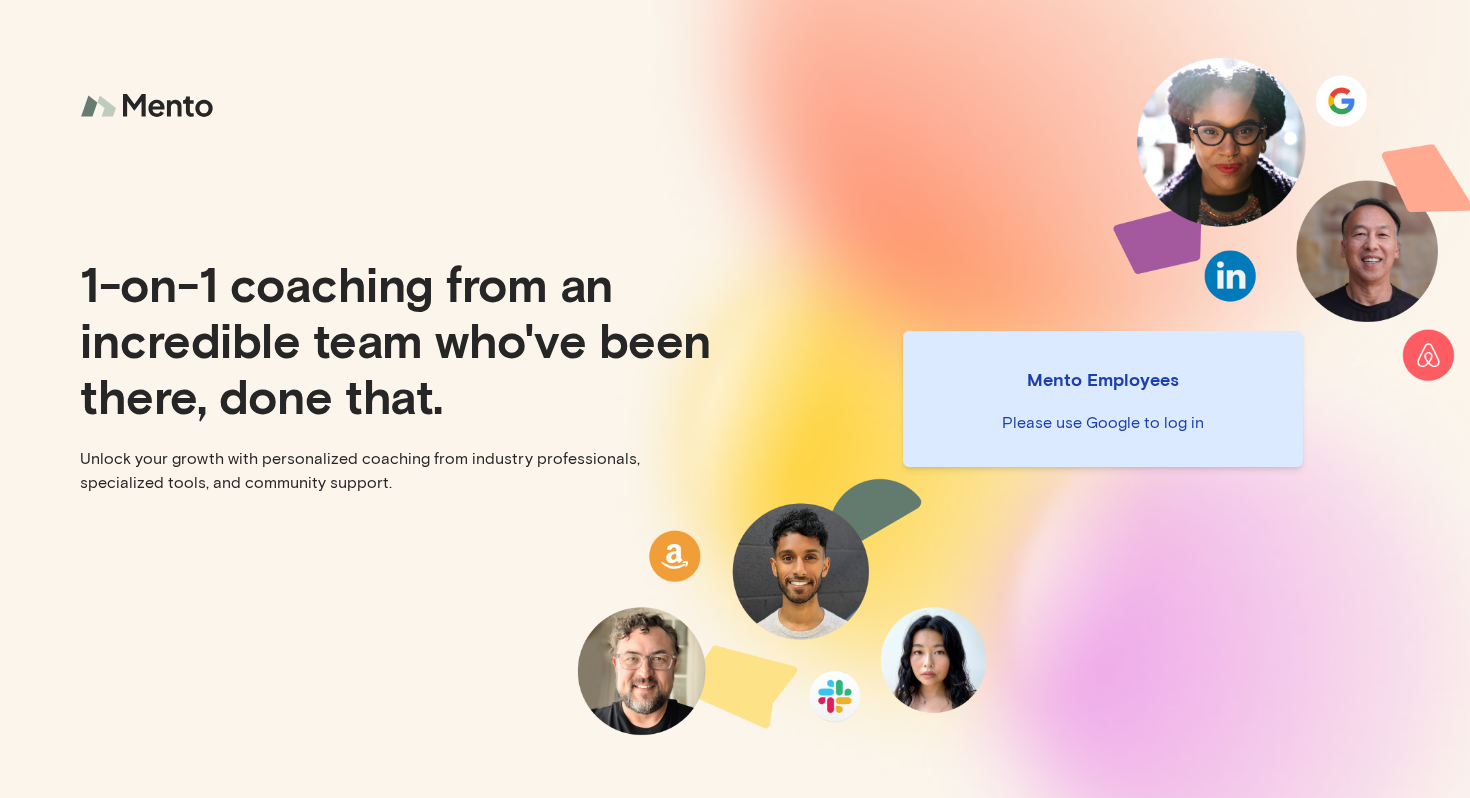 click on "Mento Employees Please use Google to log in" at bounding box center [1103, 399] 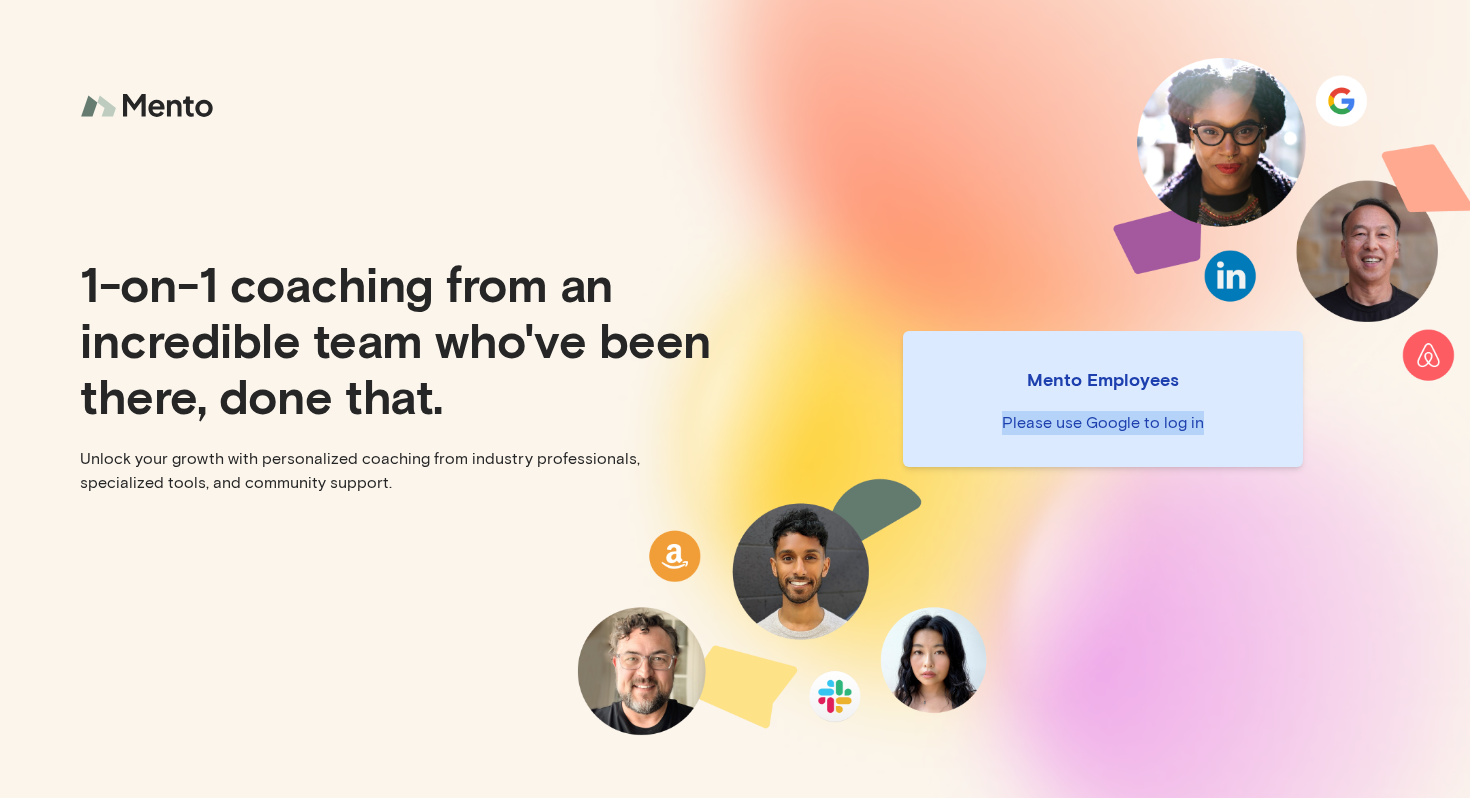 click on "Mento Employees Please use Google to log in" at bounding box center [1103, 399] 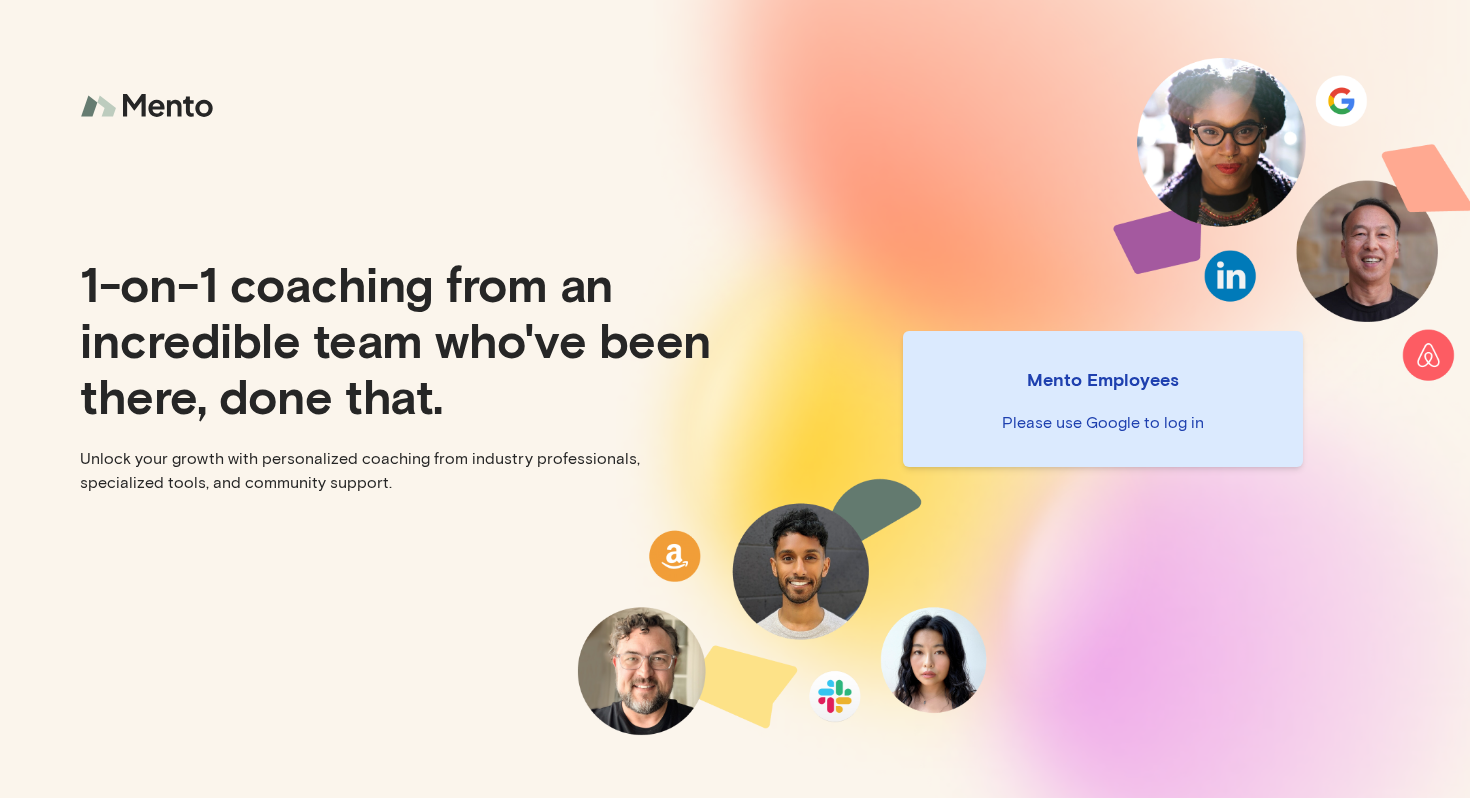 click on "Mento Employees" at bounding box center (1103, 379) 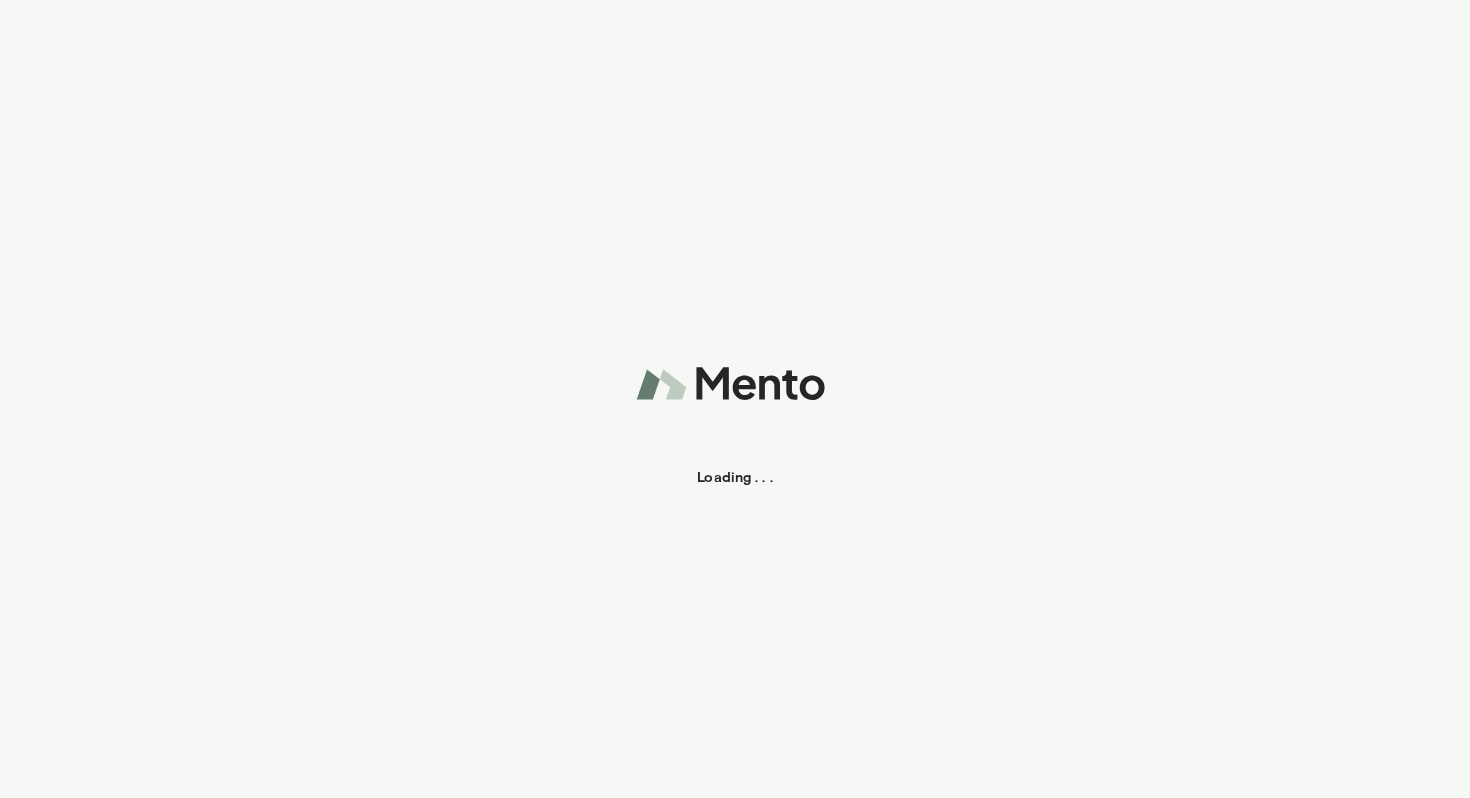 scroll, scrollTop: 0, scrollLeft: 0, axis: both 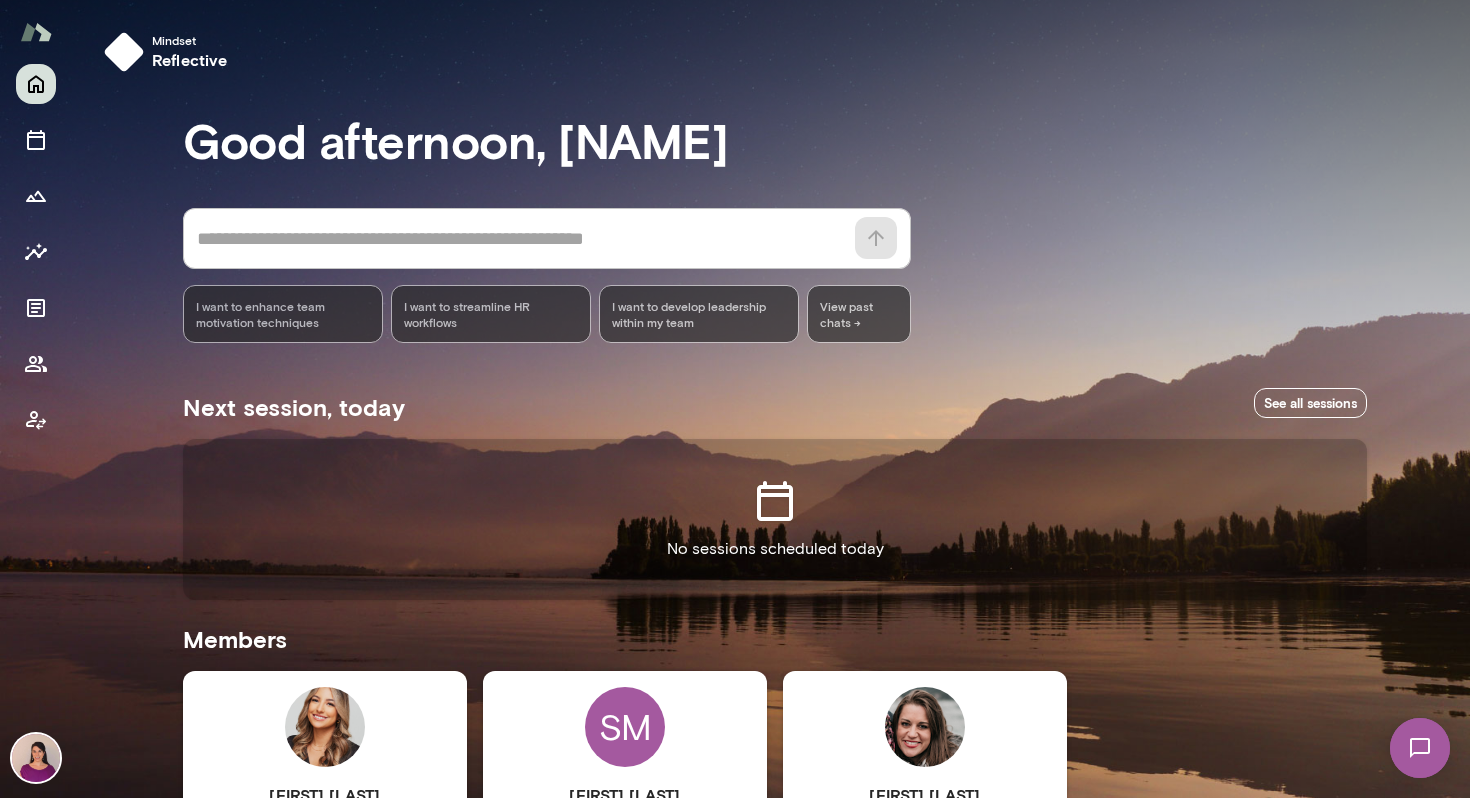 click at bounding box center (325, 727) 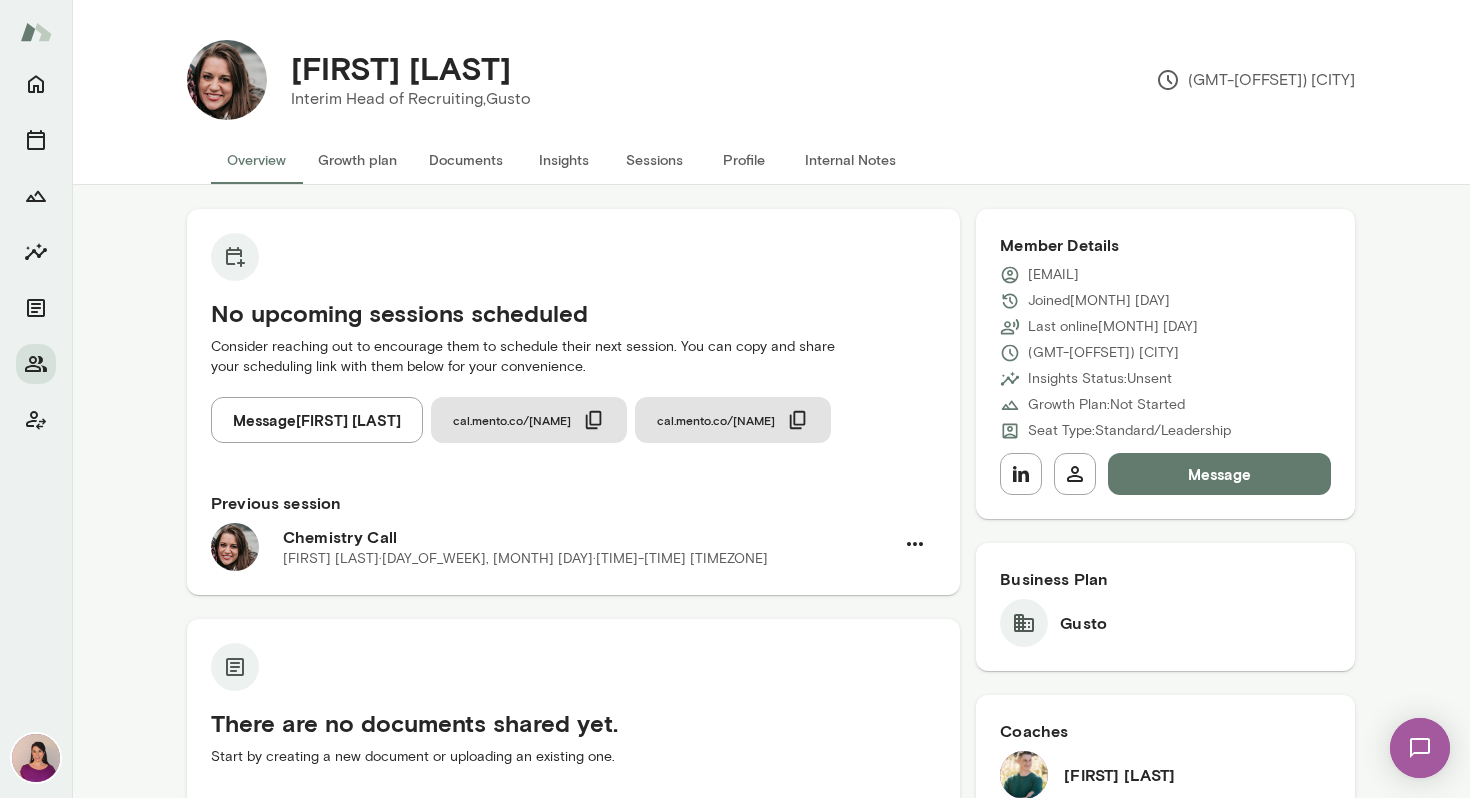 click on "Sessions" at bounding box center [654, 160] 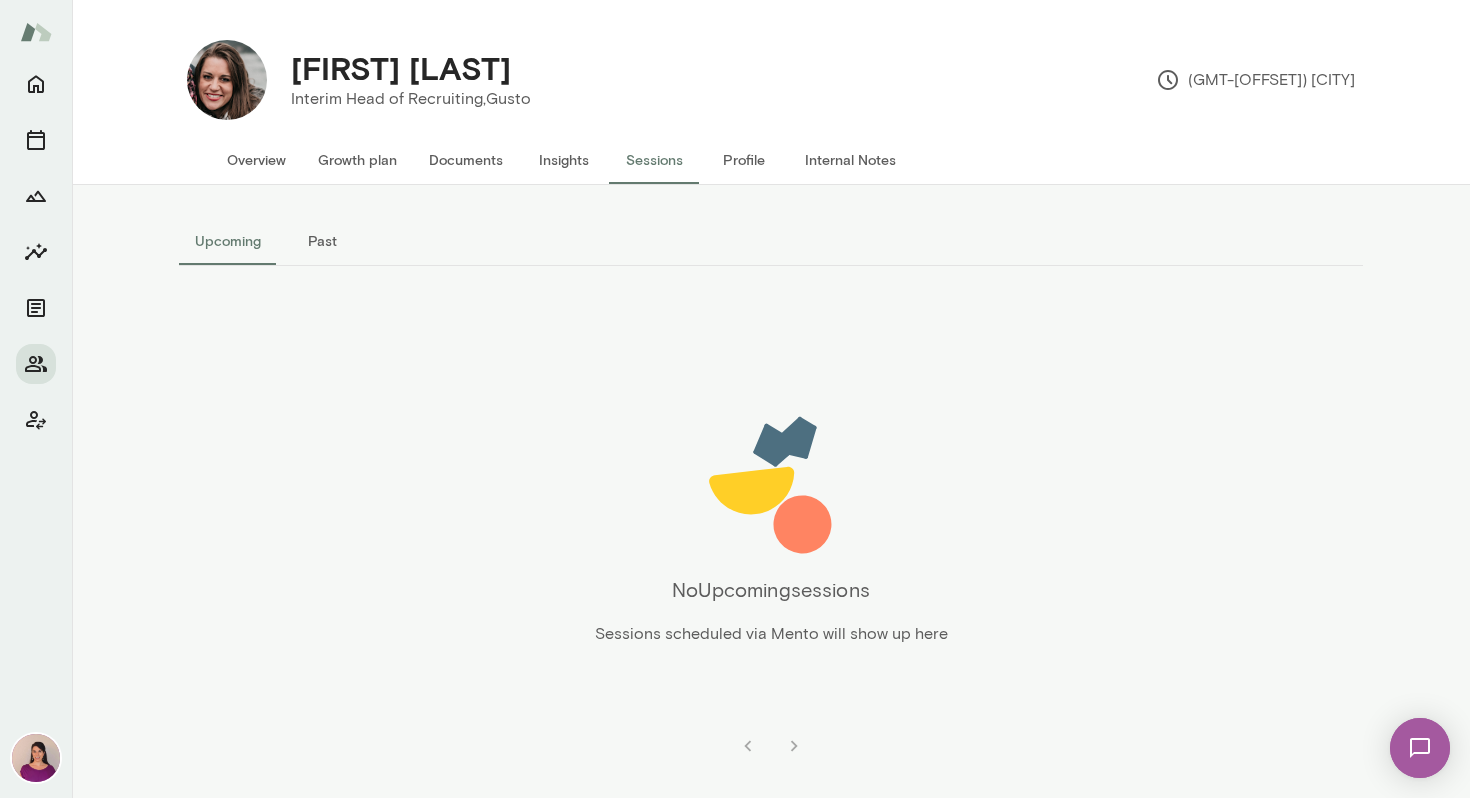 click on "Past" at bounding box center (322, 241) 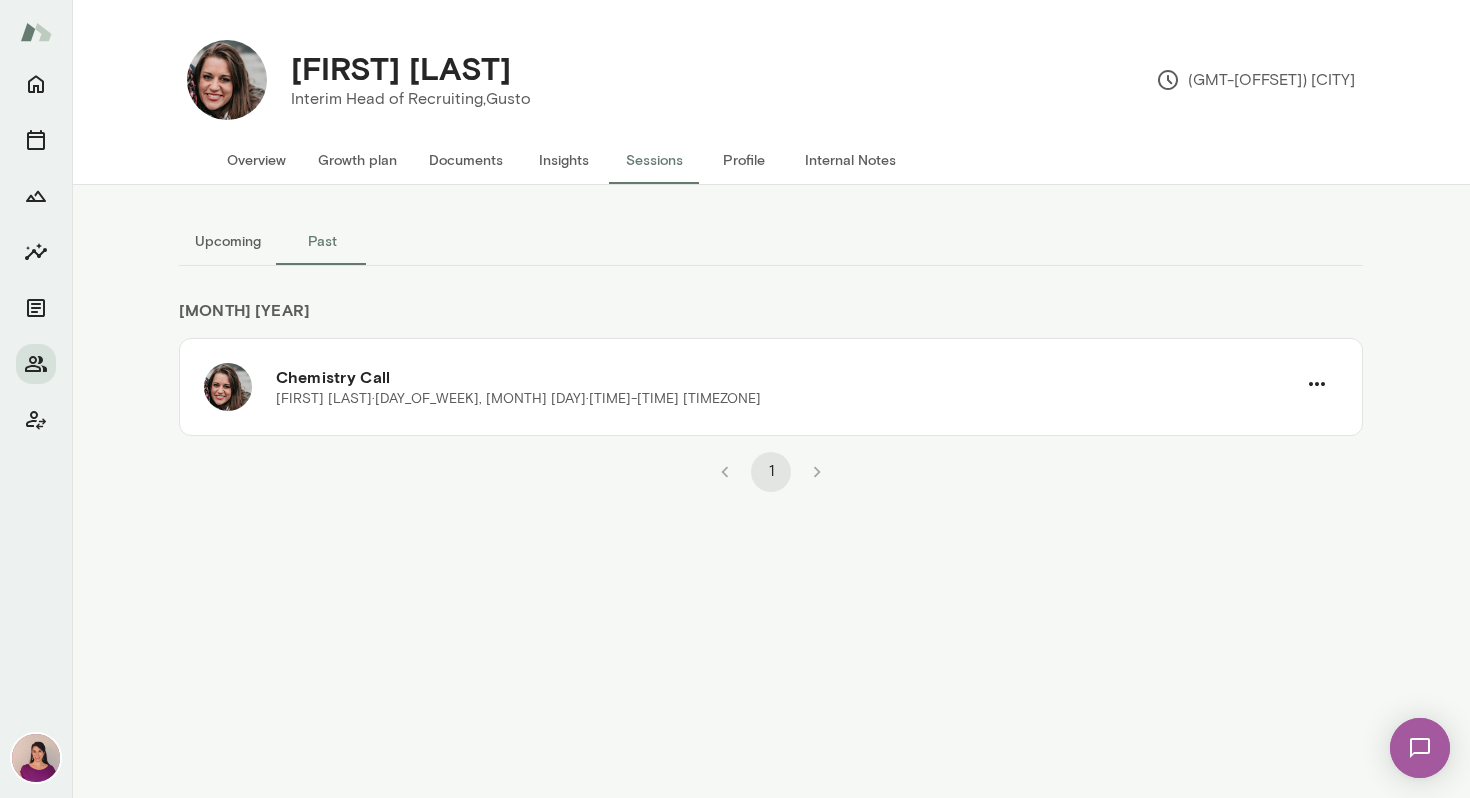 click on "Upcoming" at bounding box center [228, 241] 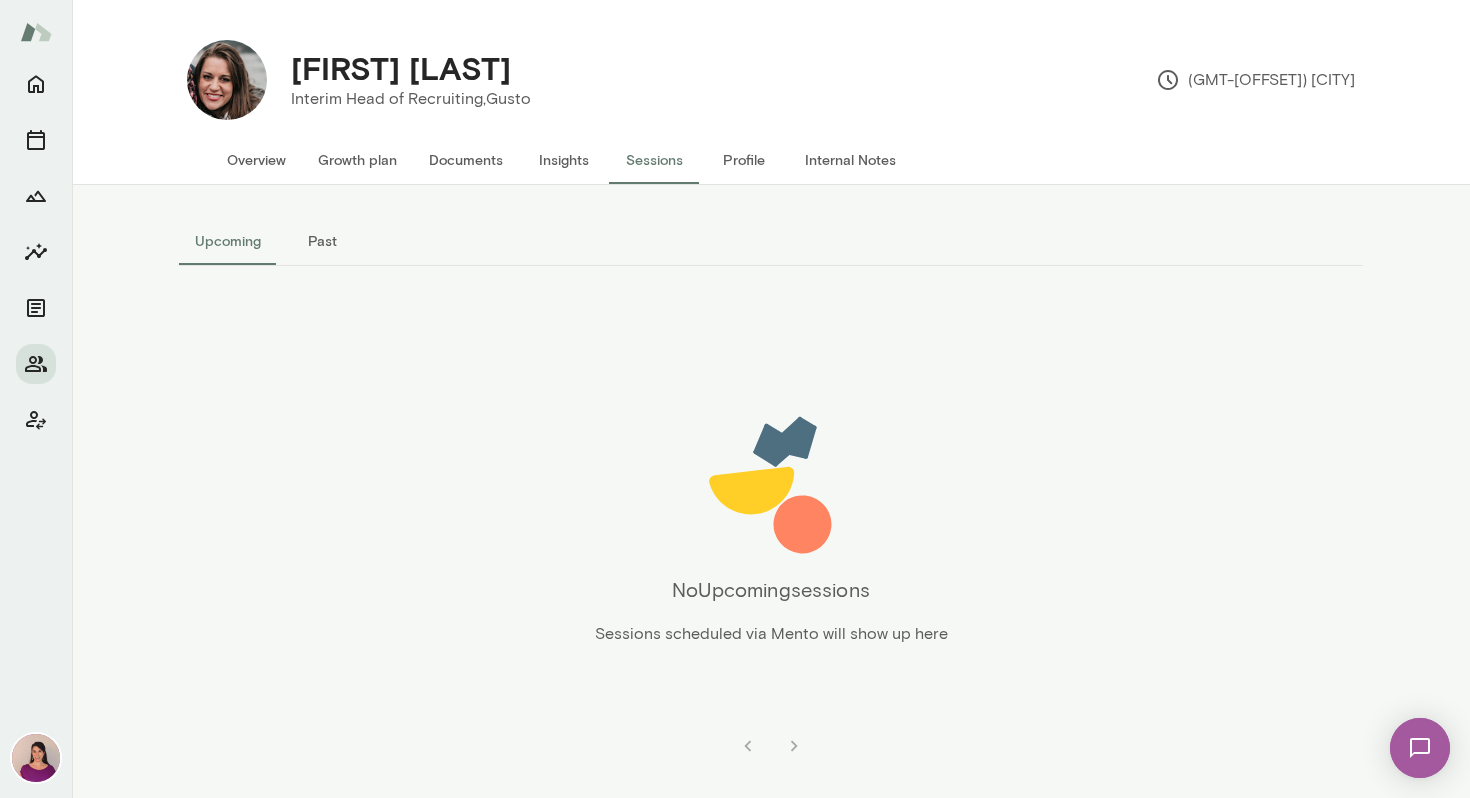 click on "Overview" at bounding box center [256, 160] 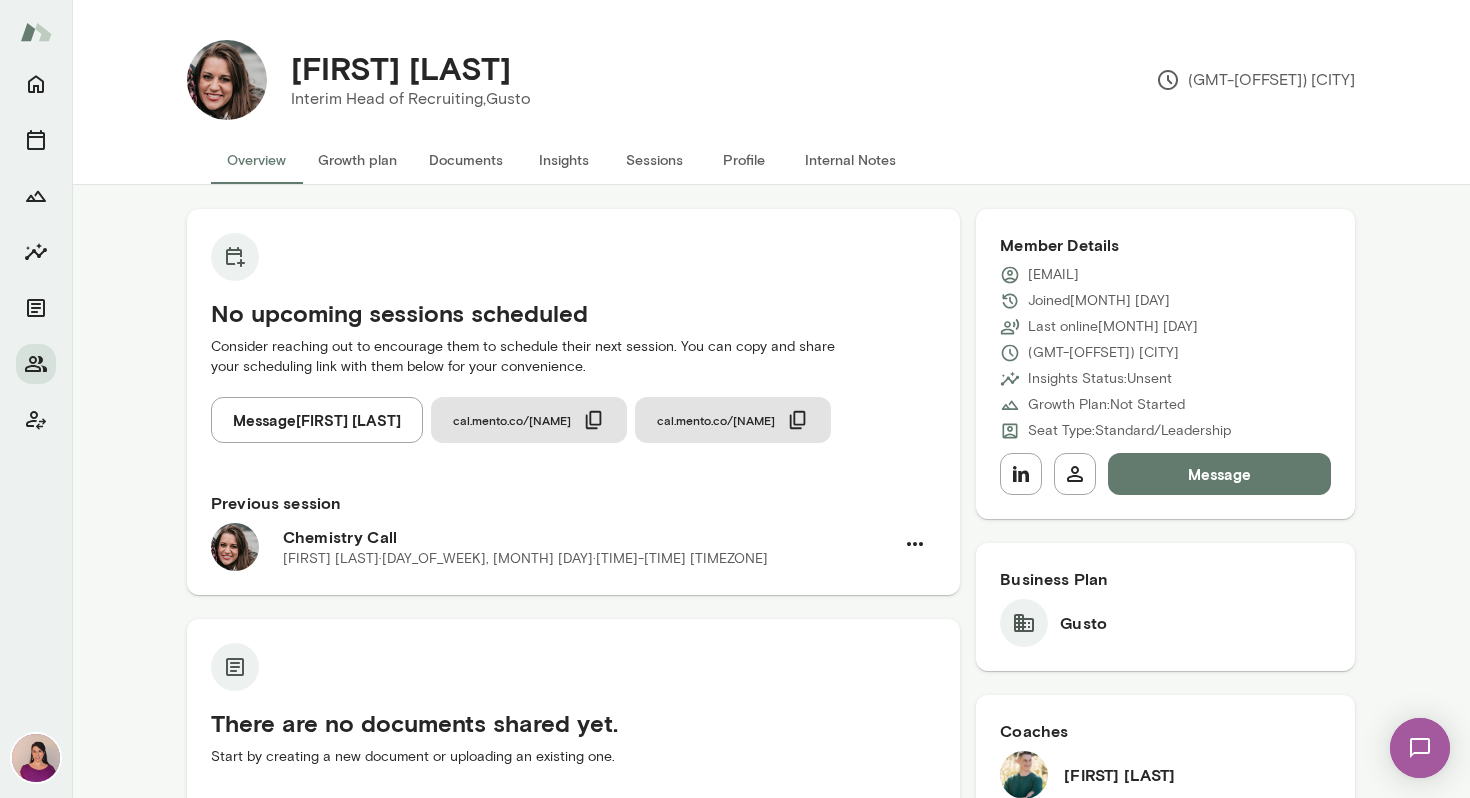 type 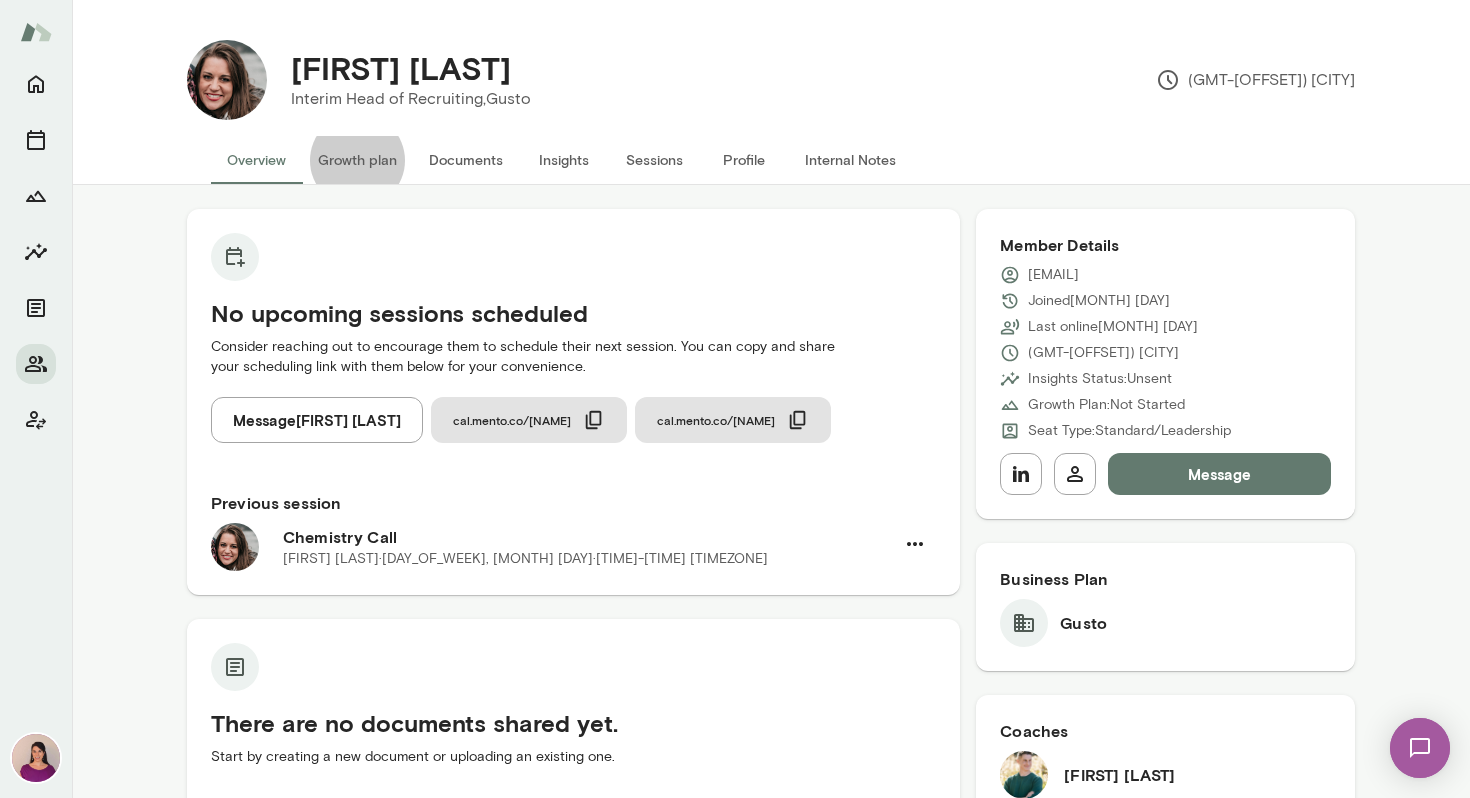 type 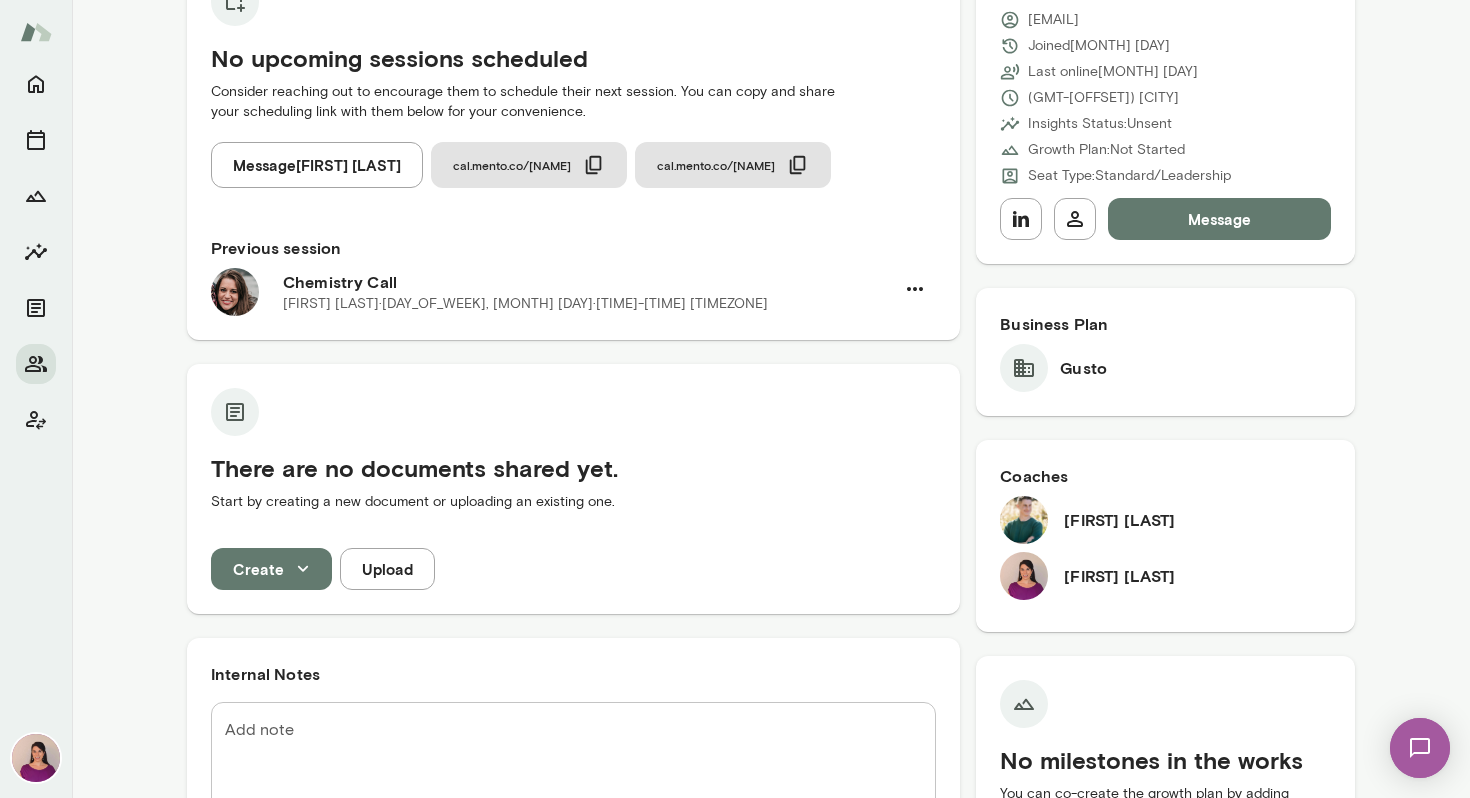 scroll, scrollTop: 280, scrollLeft: 0, axis: vertical 